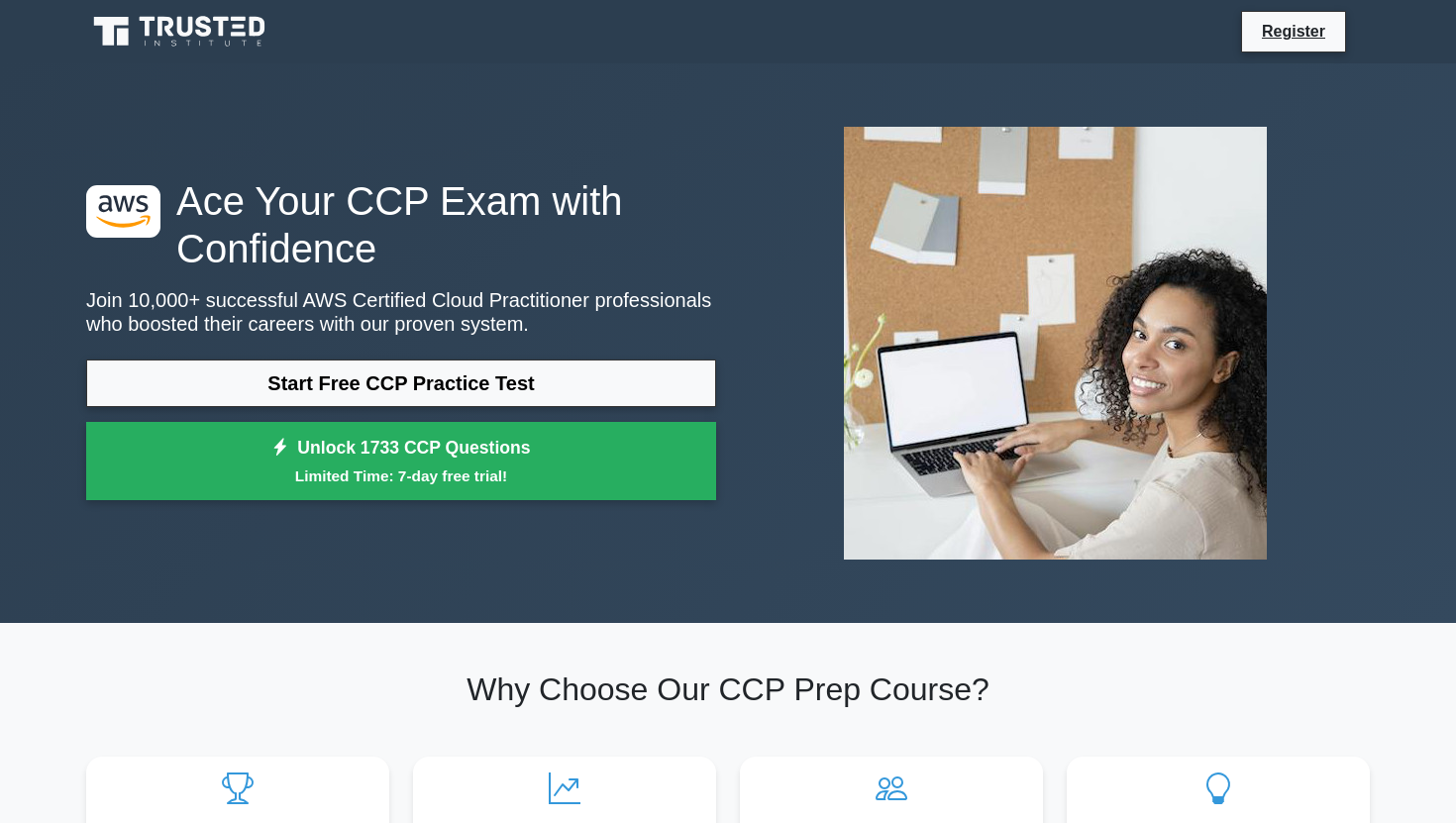scroll, scrollTop: 0, scrollLeft: 0, axis: both 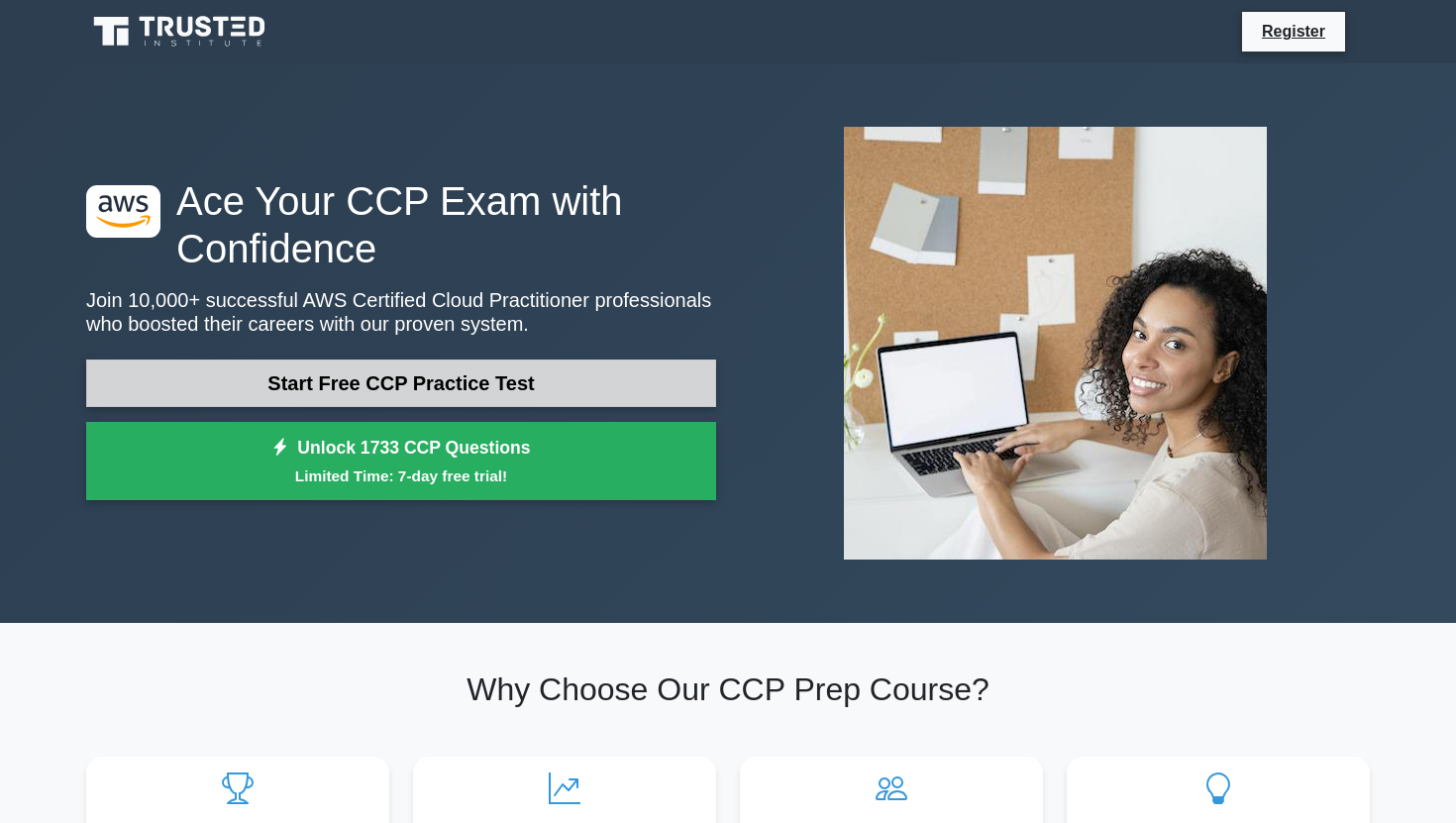 click on "Start Free CCP Practice Test" at bounding box center [401, 383] 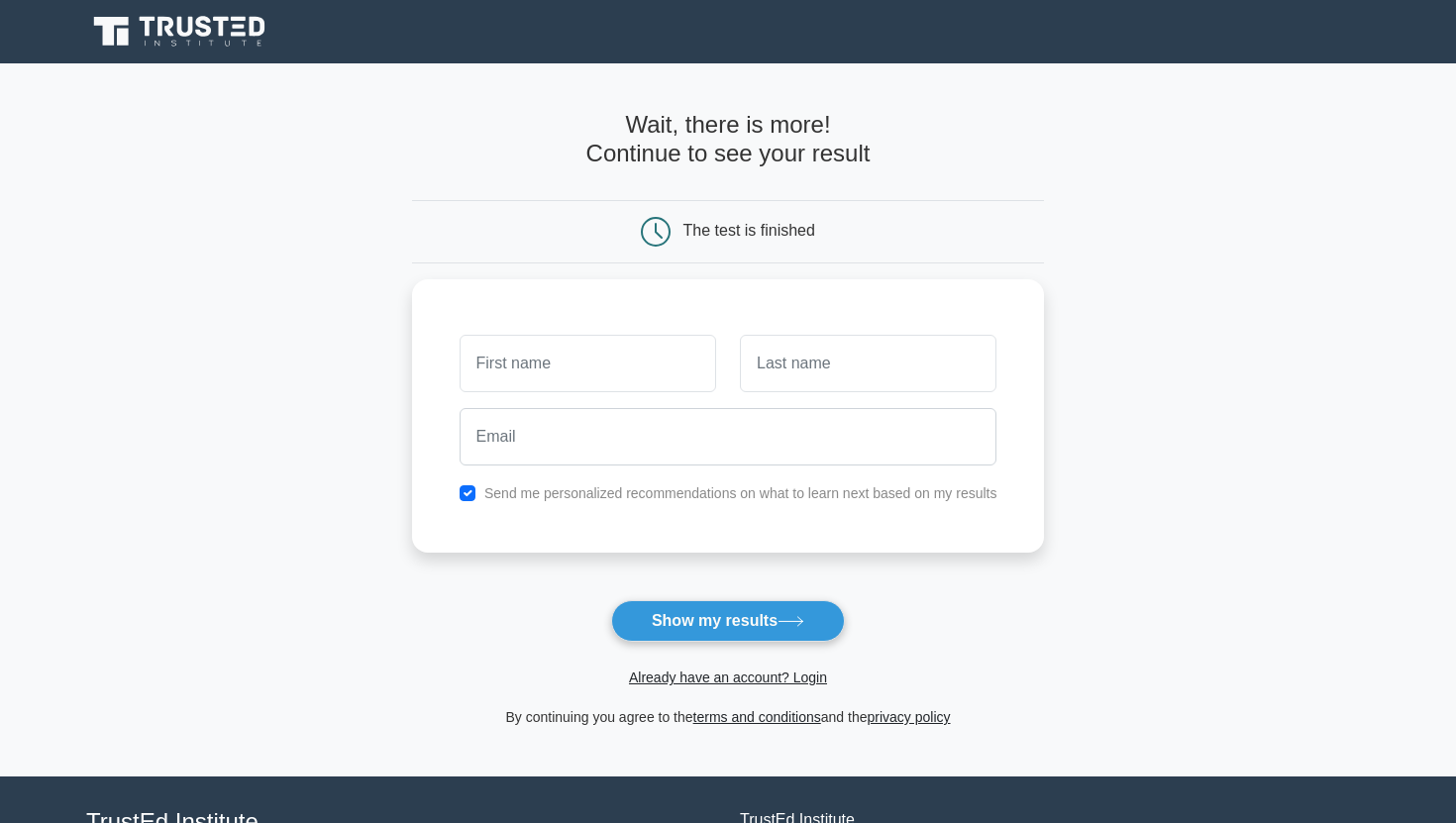 scroll, scrollTop: 0, scrollLeft: 0, axis: both 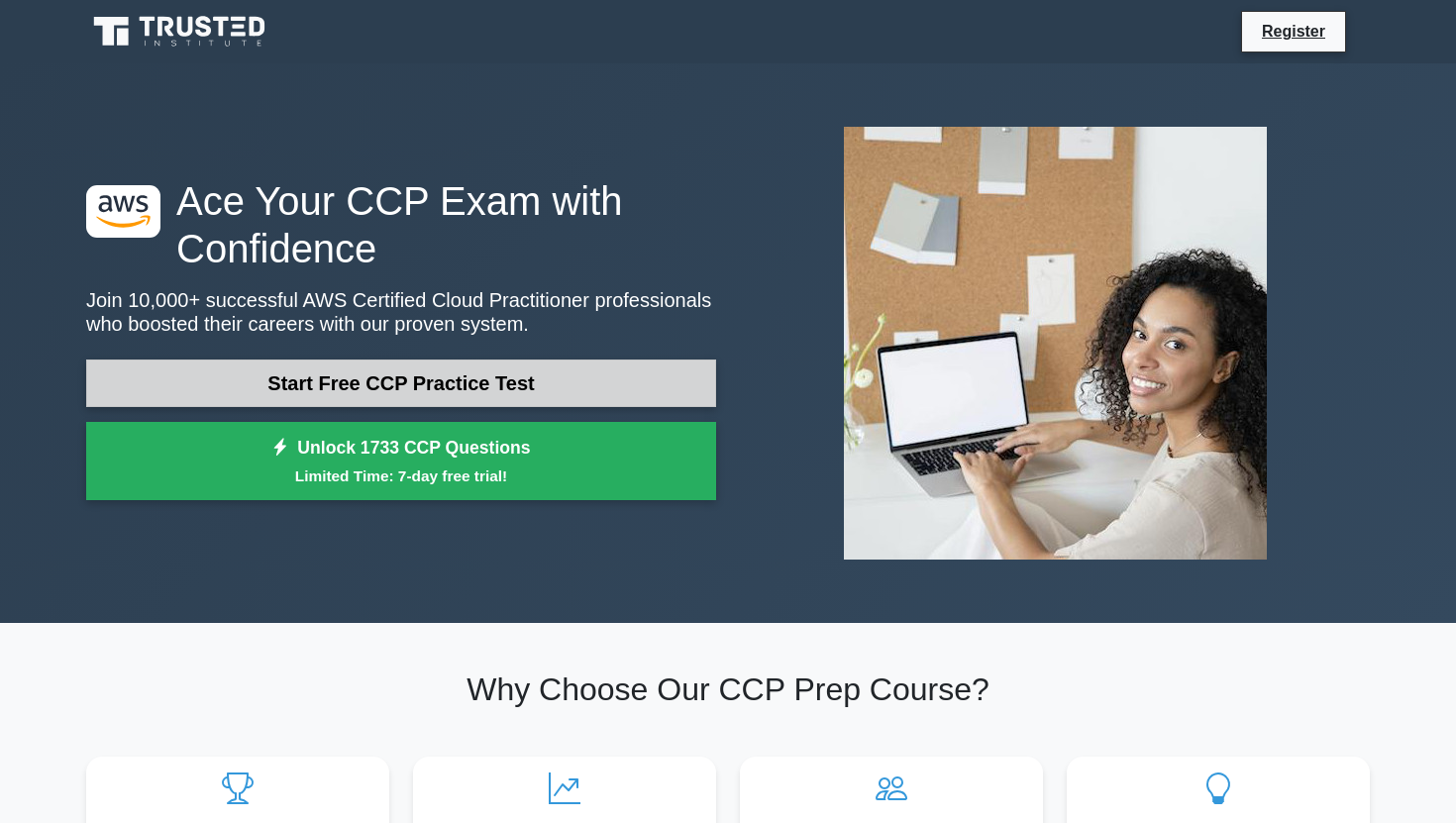 click on "Start Free CCP Practice Test" at bounding box center [401, 383] 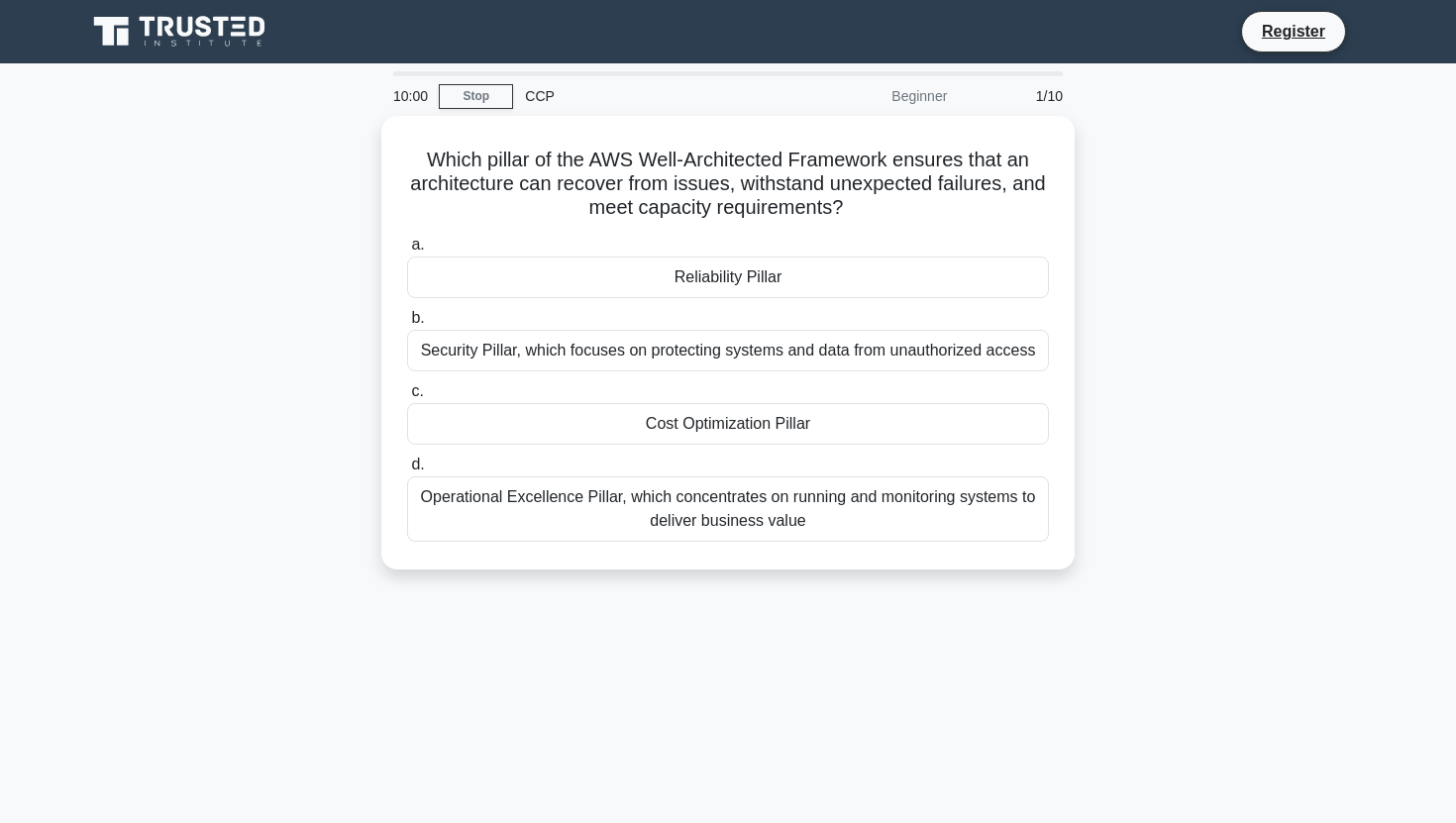 scroll, scrollTop: 0, scrollLeft: 0, axis: both 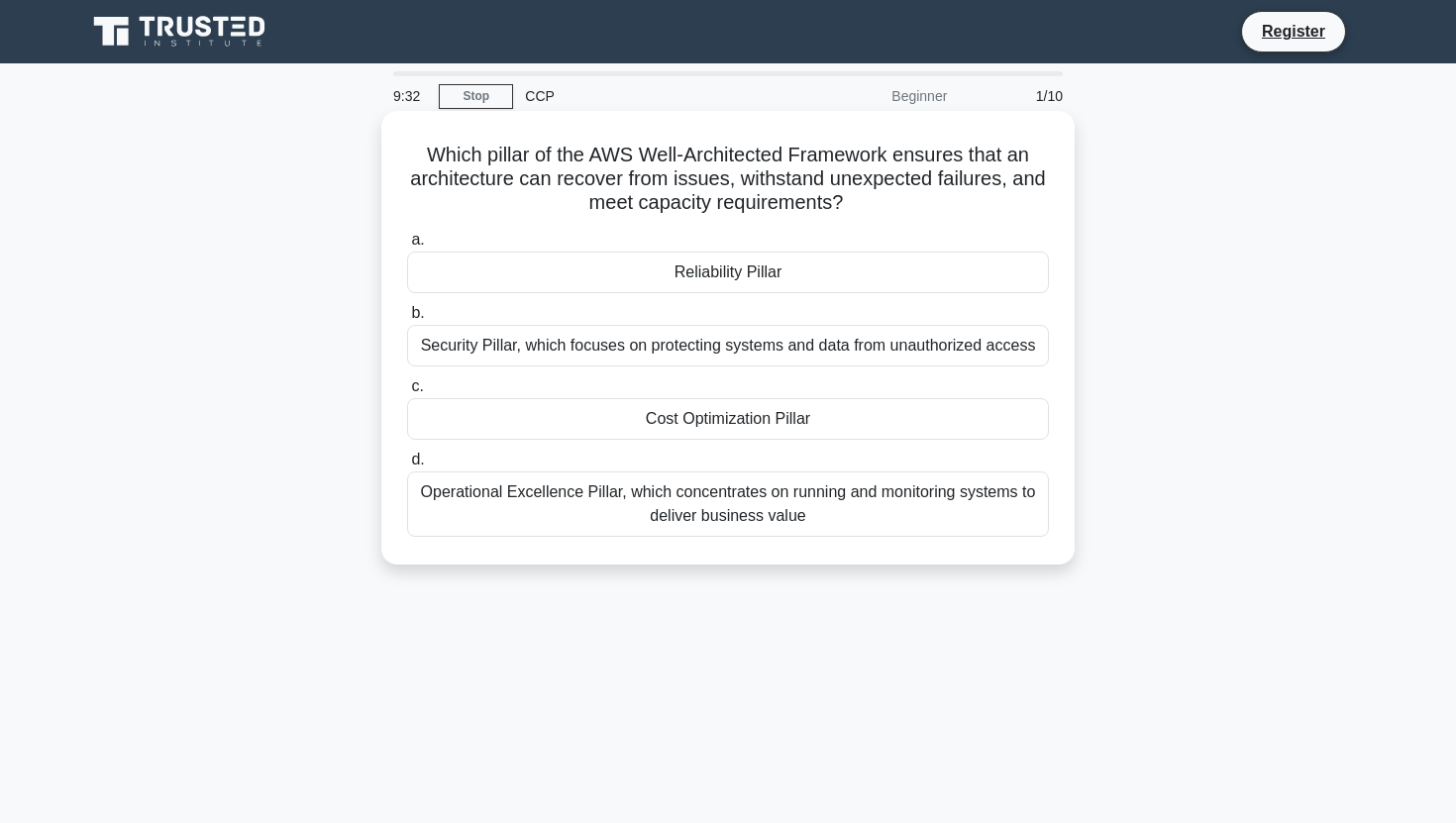 click on "Operational Excellence Pillar, which concentrates on running and monitoring systems to deliver business value" at bounding box center (728, 504) 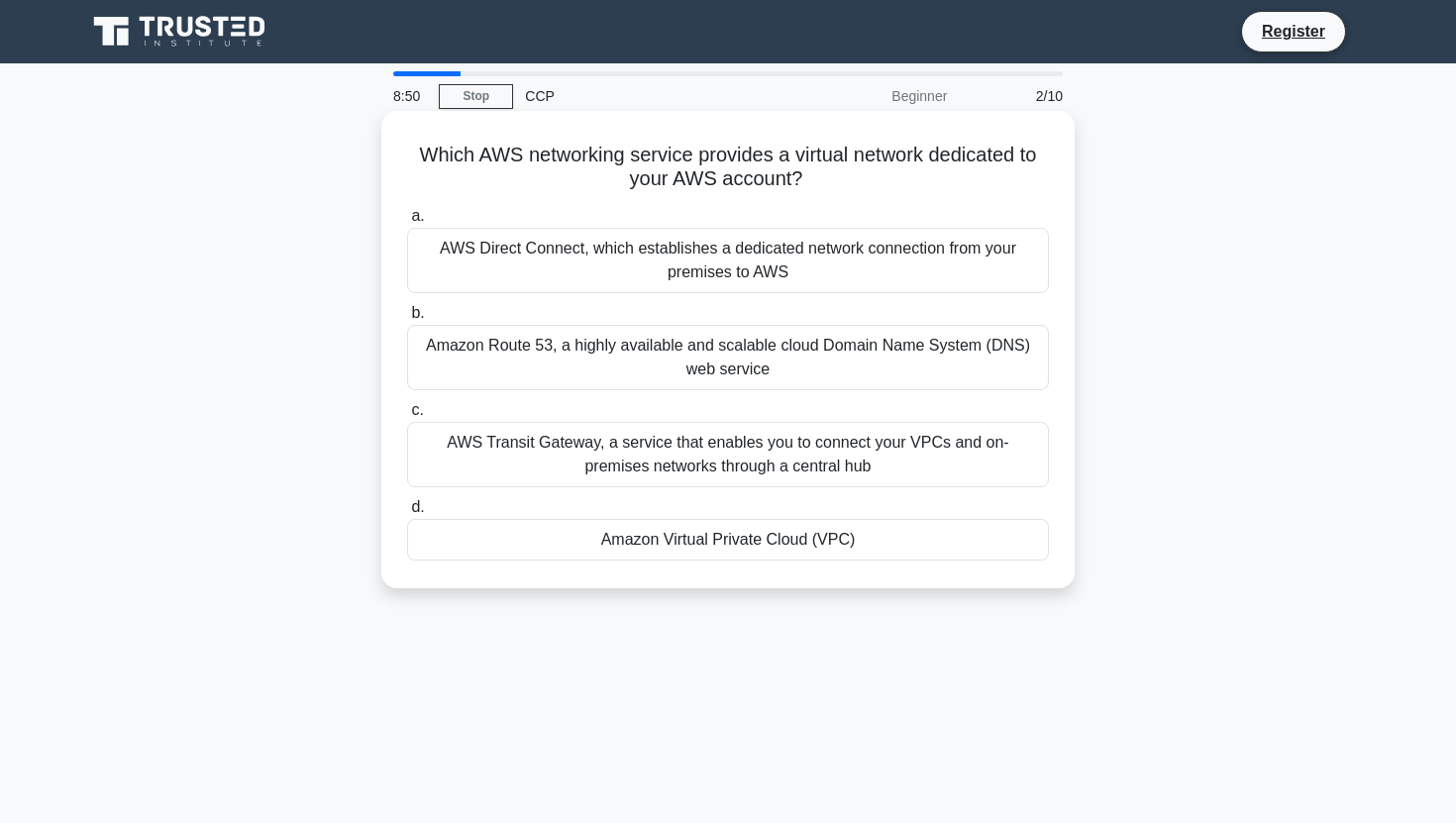 click on "Amazon Route 53, a highly available and scalable cloud Domain Name System (DNS) web service" at bounding box center [728, 358] 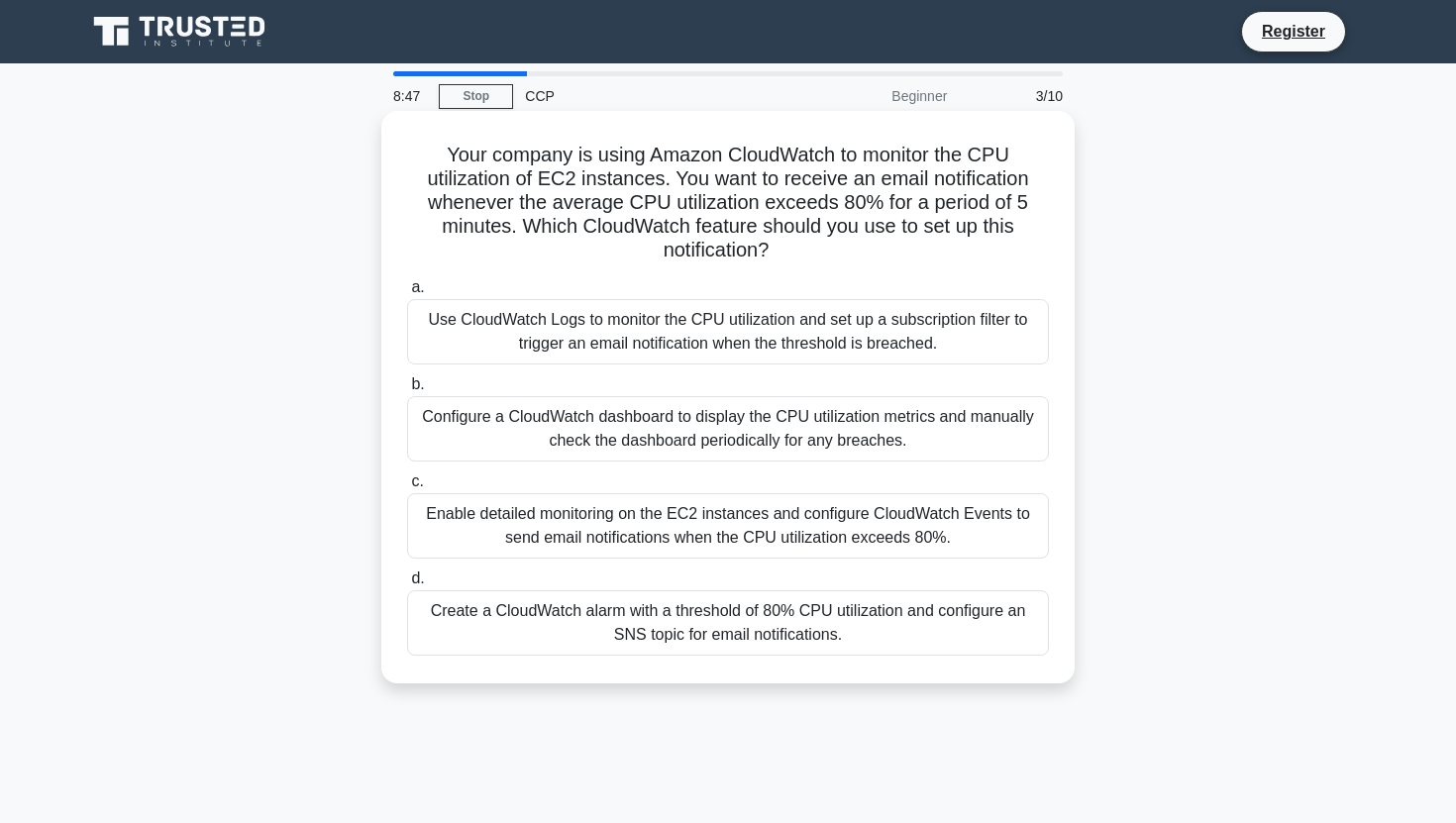 click on "Your company is using Amazon CloudWatch to monitor the CPU utilization of EC2 instances. You want to receive an email notification whenever the average CPU utilization exceeds 80% for a period of 5 minutes. Which CloudWatch feature should you use to set up this notification?
.spinner_0XTQ{transform-origin:center;animation:spinner_y6GP .75s linear infinite}@keyframes spinner_y6GP{100%{transform:rotate(360deg)}}" at bounding box center [728, 203] 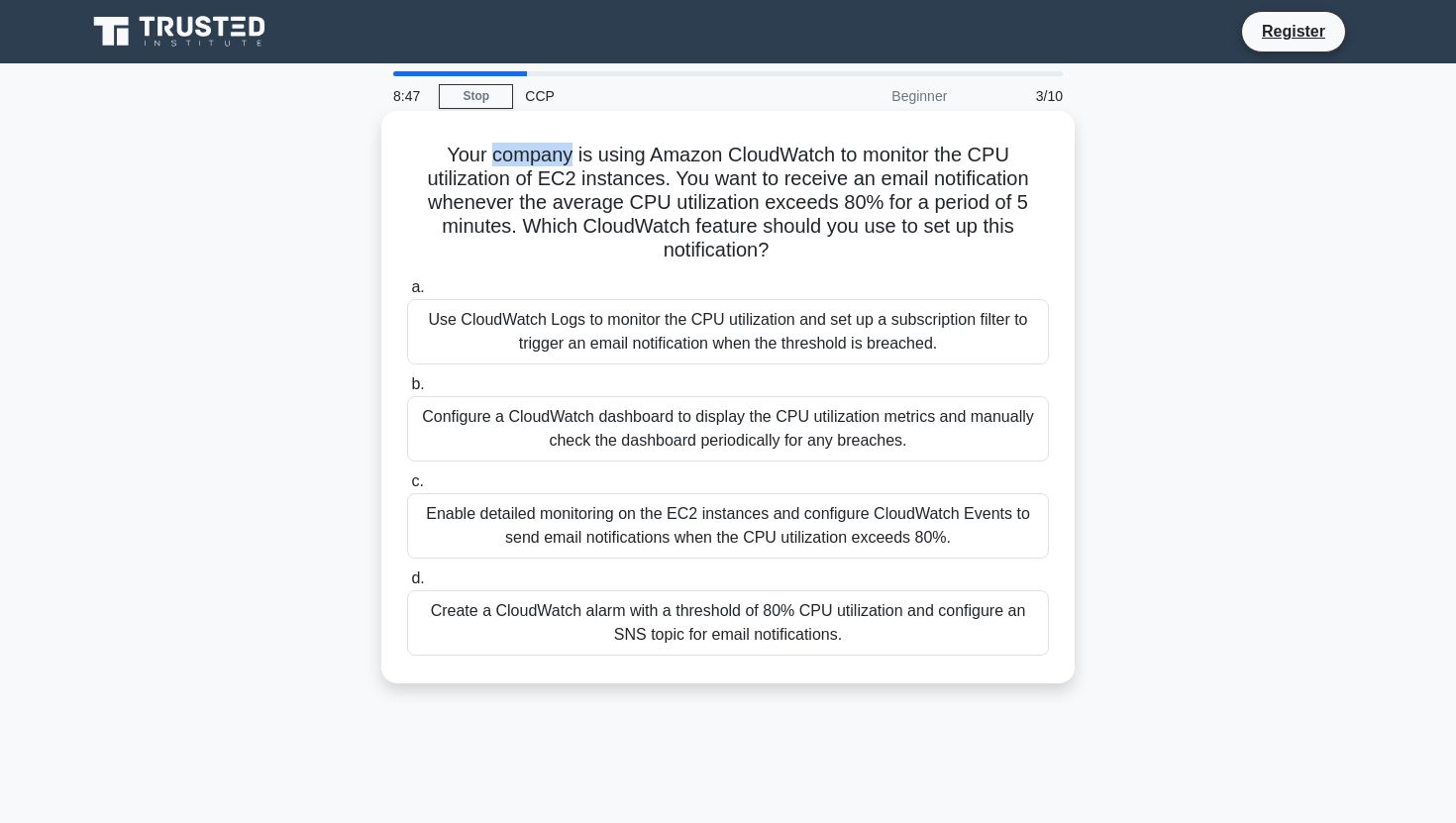 click on "Your company is using Amazon CloudWatch to monitor the CPU utilization of EC2 instances. You want to receive an email notification whenever the average CPU utilization exceeds 80% for a period of 5 minutes. Which CloudWatch feature should you use to set up this notification?
.spinner_0XTQ{transform-origin:center;animation:spinner_y6GP .75s linear infinite}@keyframes spinner_y6GP{100%{transform:rotate(360deg)}}" at bounding box center (728, 203) 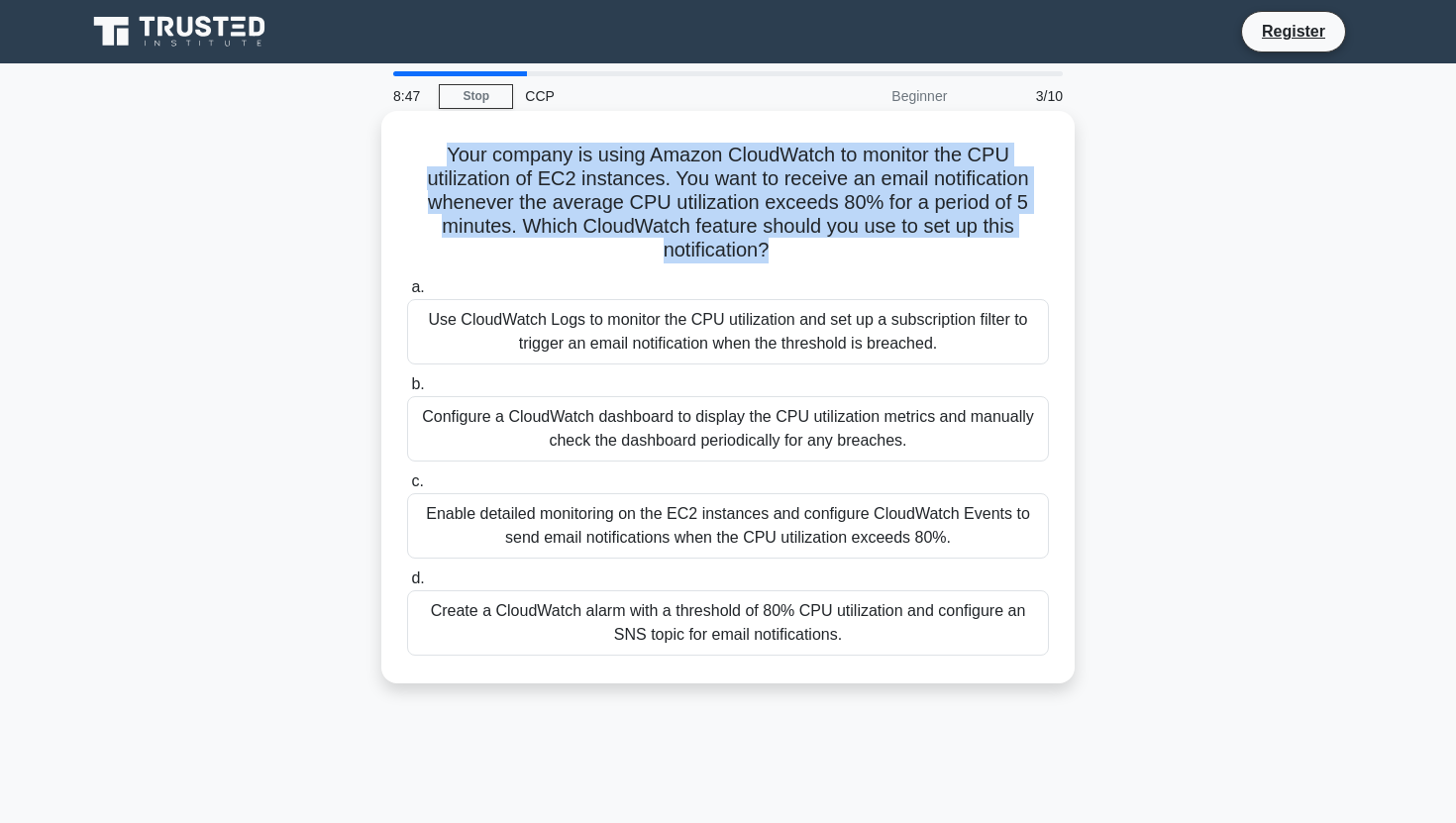 click on "Your company is using Amazon CloudWatch to monitor the CPU utilization of EC2 instances. You want to receive an email notification whenever the average CPU utilization exceeds 80% for a period of 5 minutes. Which CloudWatch feature should you use to set up this notification?
.spinner_0XTQ{transform-origin:center;animation:spinner_y6GP .75s linear infinite}@keyframes spinner_y6GP{100%{transform:rotate(360deg)}}" at bounding box center [728, 203] 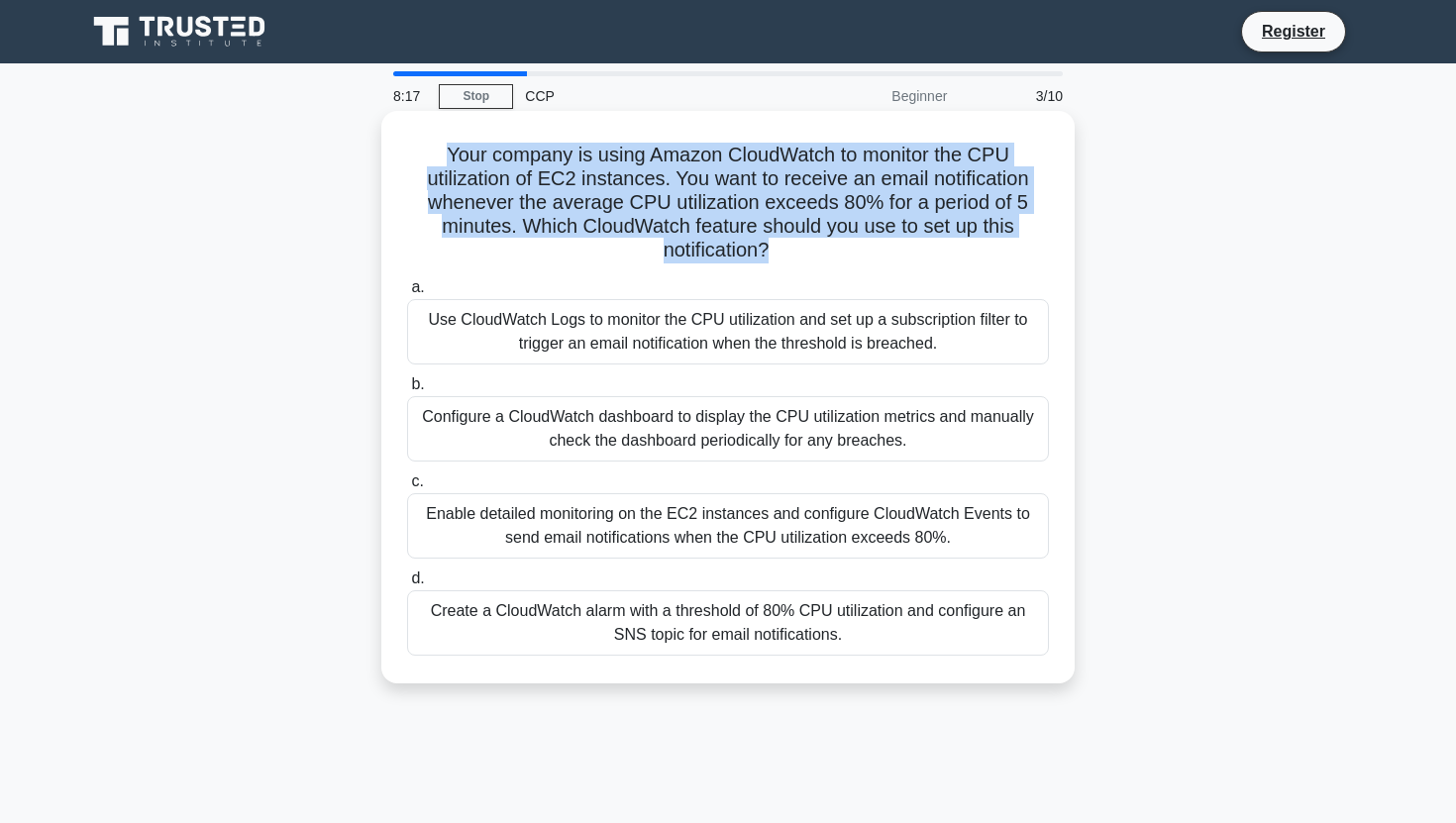 click on "Enable detailed monitoring on the EC2 instances and configure CloudWatch Events to send email notifications when the CPU utilization exceeds 80%." at bounding box center (728, 526) 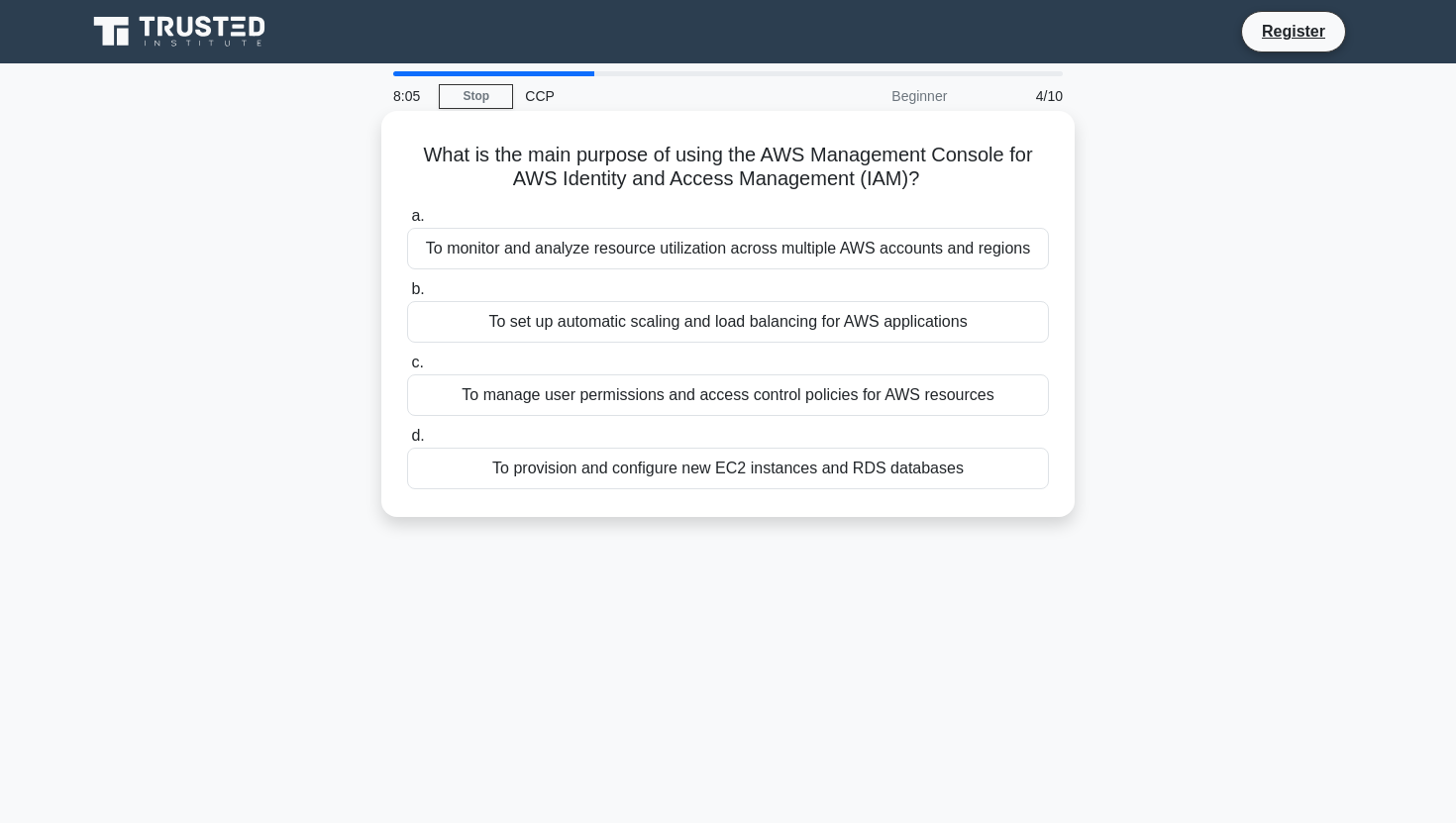 click on "To manage user permissions and access control policies for AWS resources" at bounding box center [728, 395] 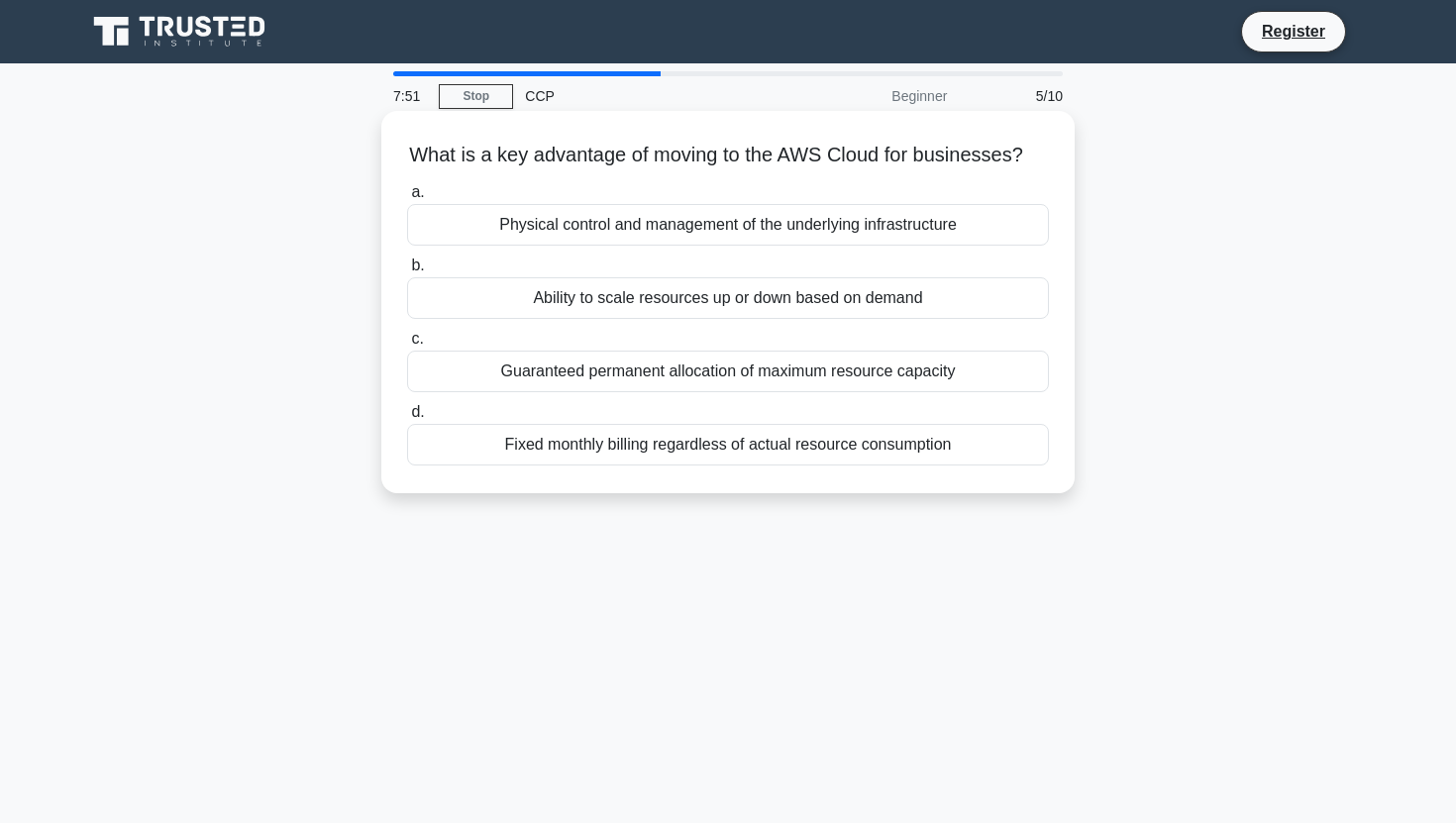 click on "Ability to scale resources up or down based on demand" at bounding box center [728, 298] 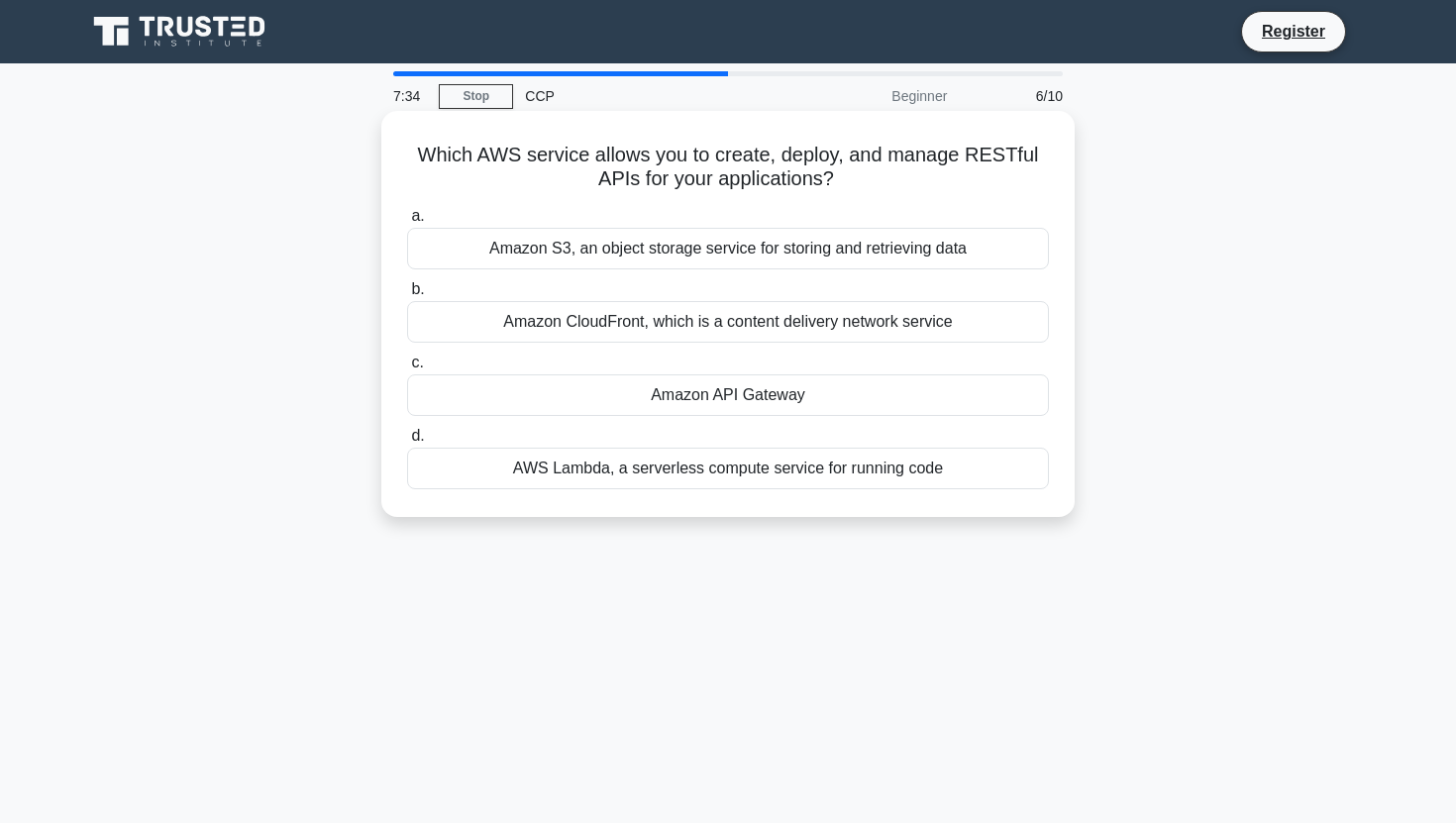 click on "AWS Lambda, a serverless compute service for running code" at bounding box center [728, 468] 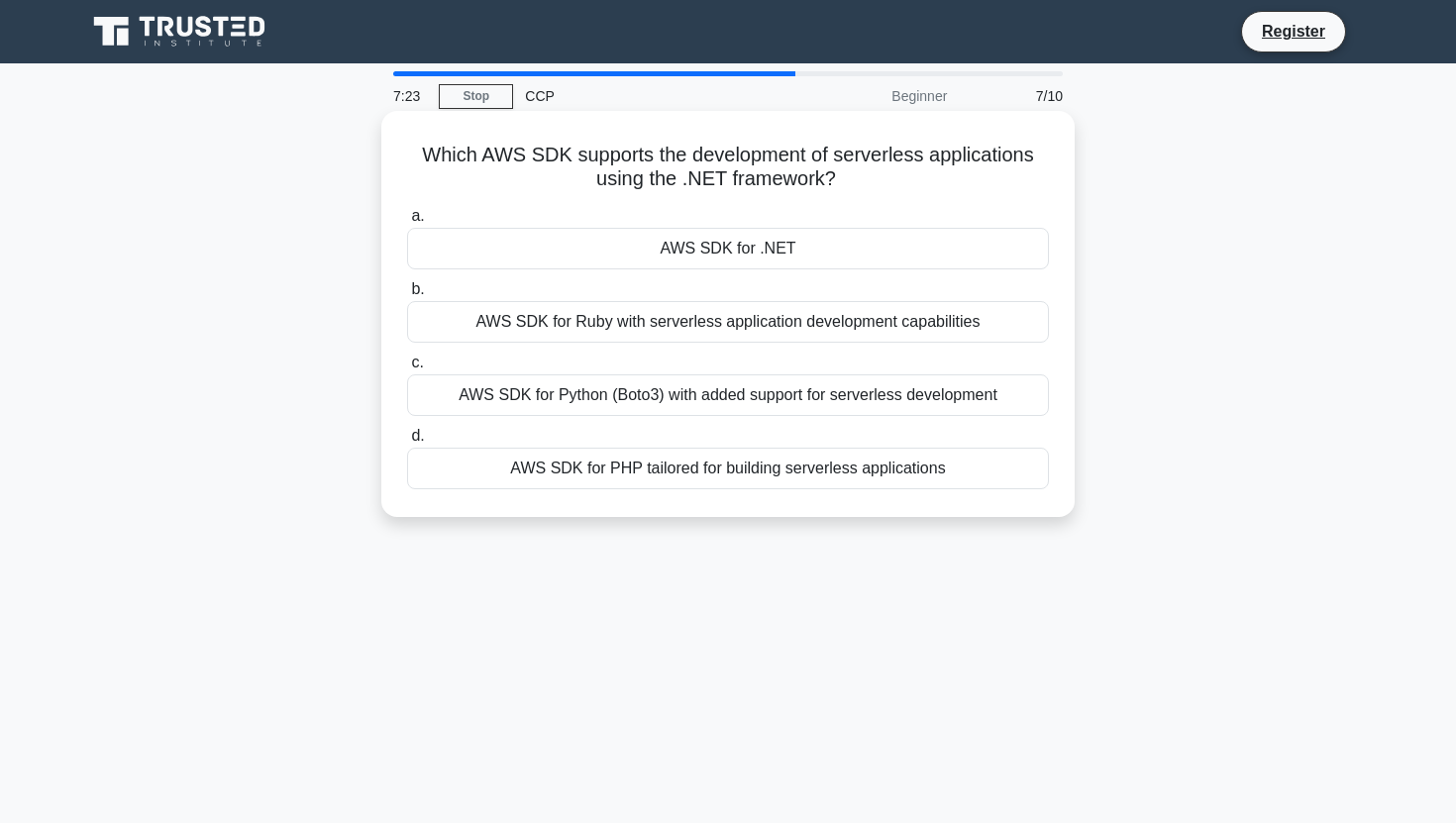 click on "AWS SDK for .NET" at bounding box center (728, 249) 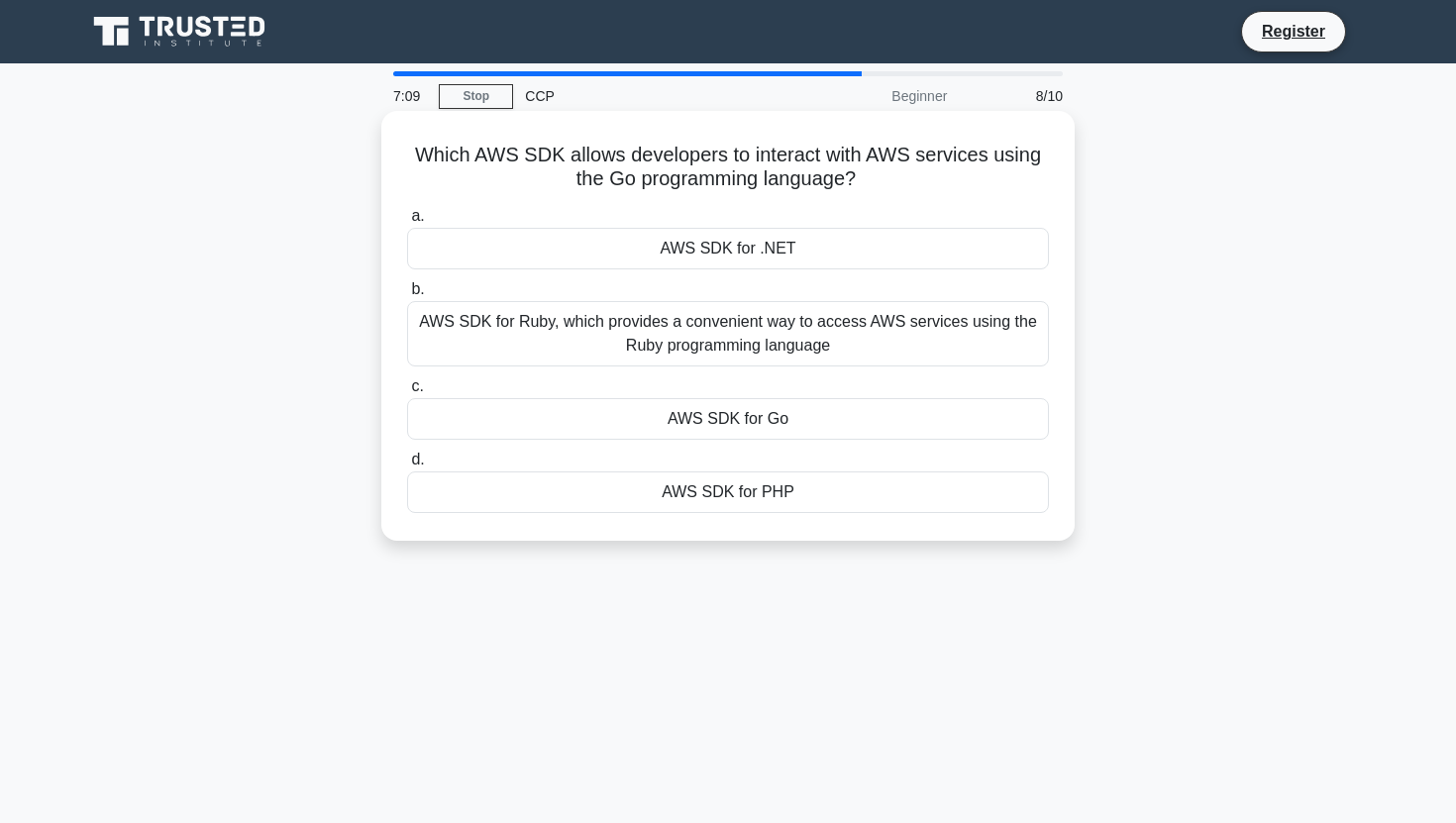 click on "AWS SDK for Go" at bounding box center [728, 419] 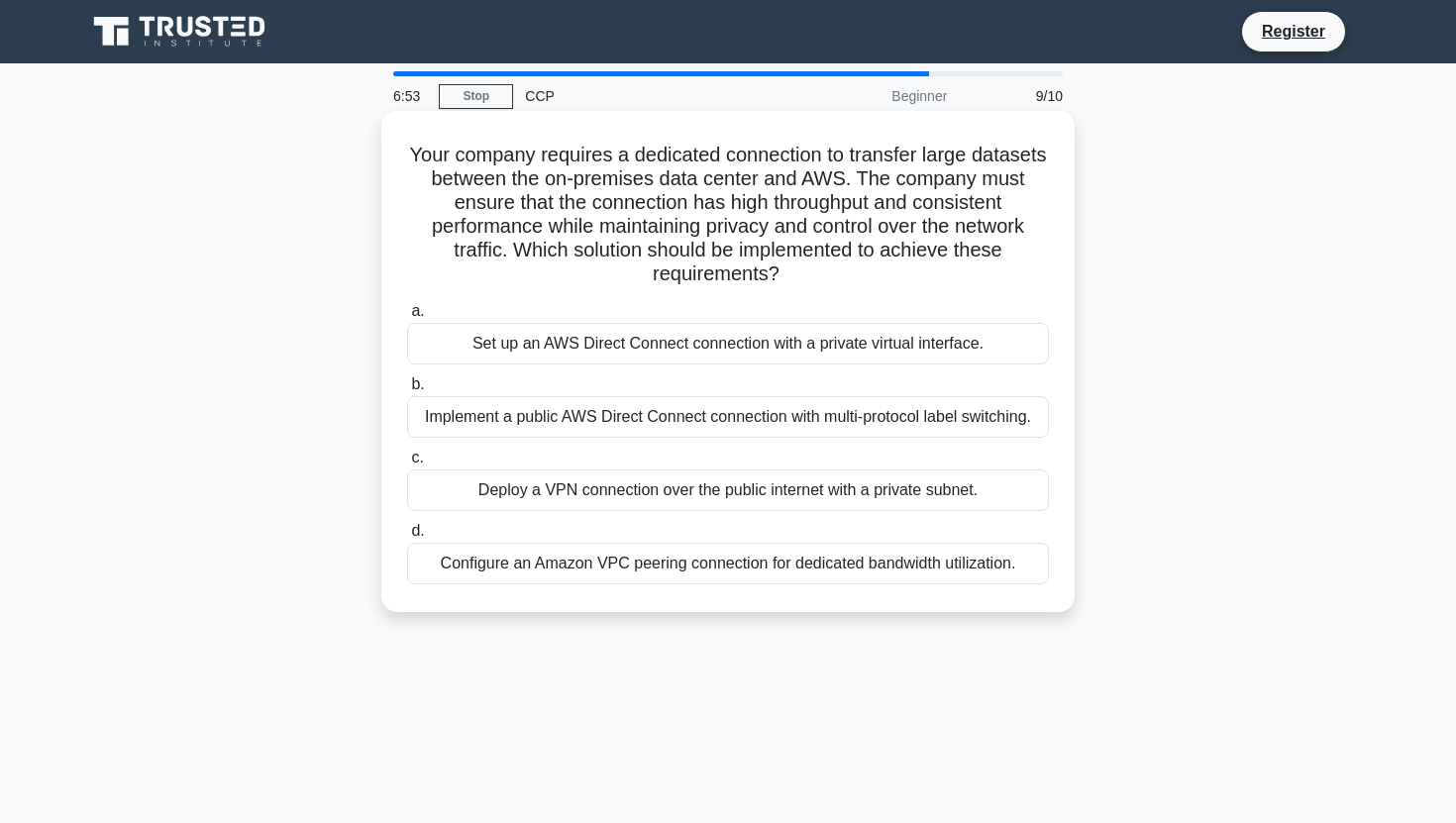 click on "Set up an AWS Direct Connect connection with a private virtual interface." at bounding box center [728, 344] 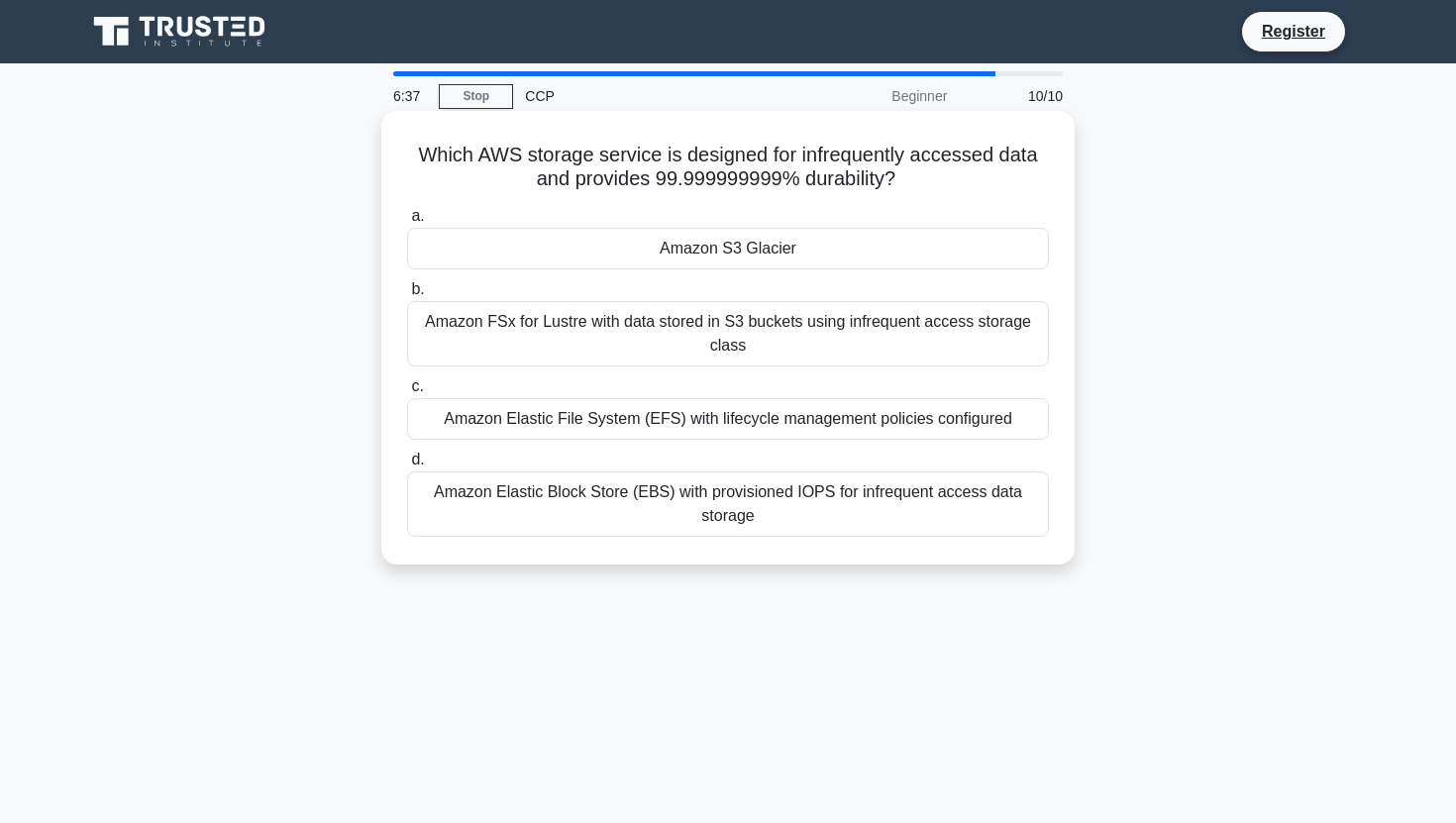 click on "Amazon S3 Glacier" at bounding box center [728, 249] 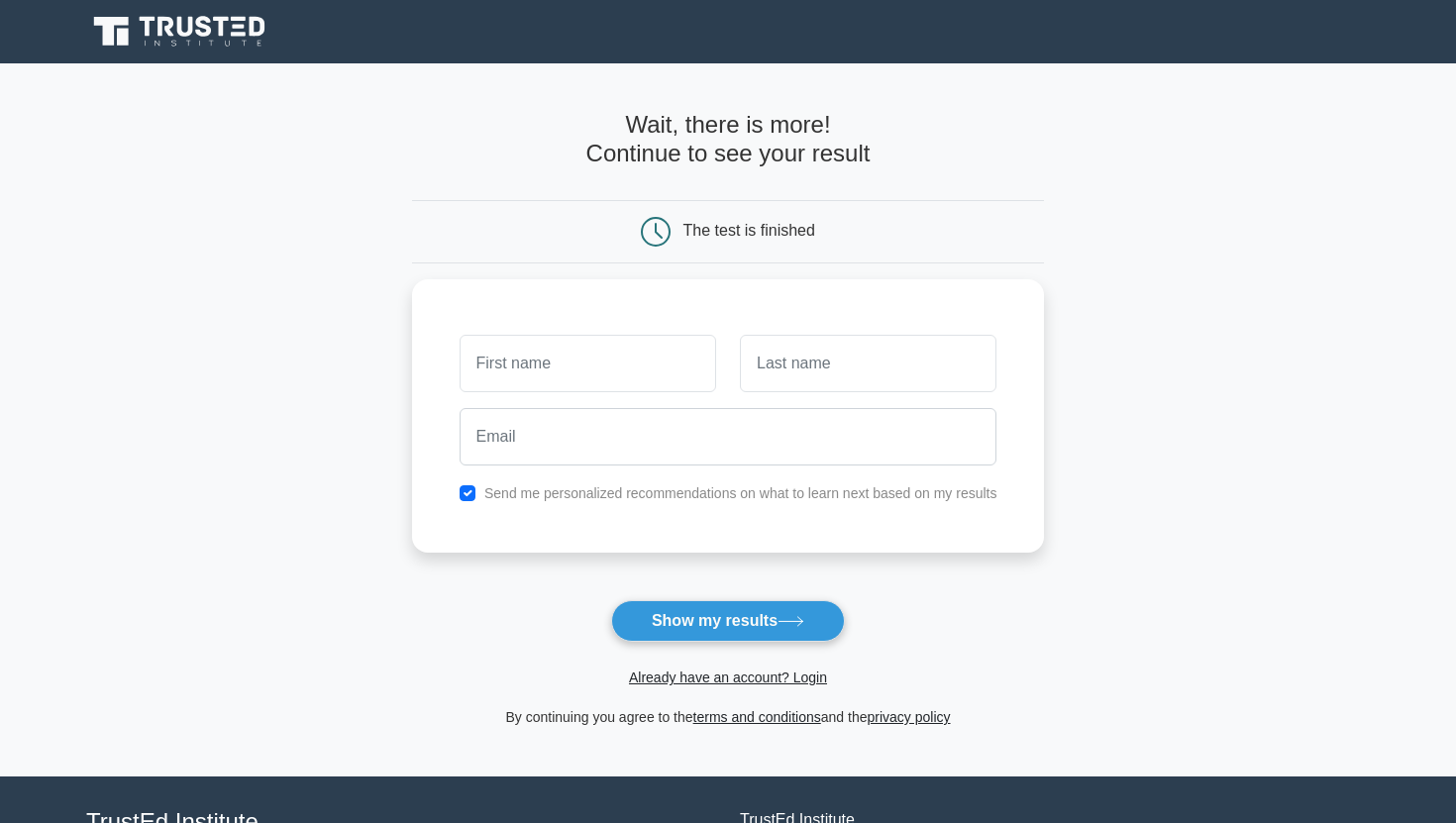 scroll, scrollTop: 0, scrollLeft: 0, axis: both 